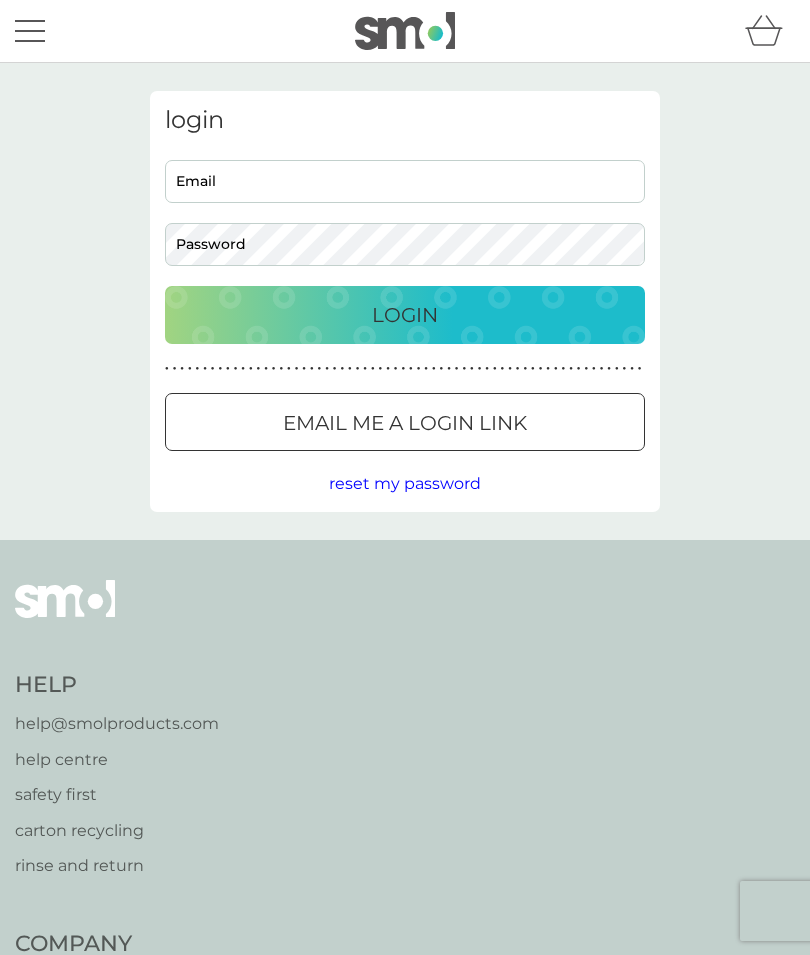 type on "ruth.fremmer@gmail.com" 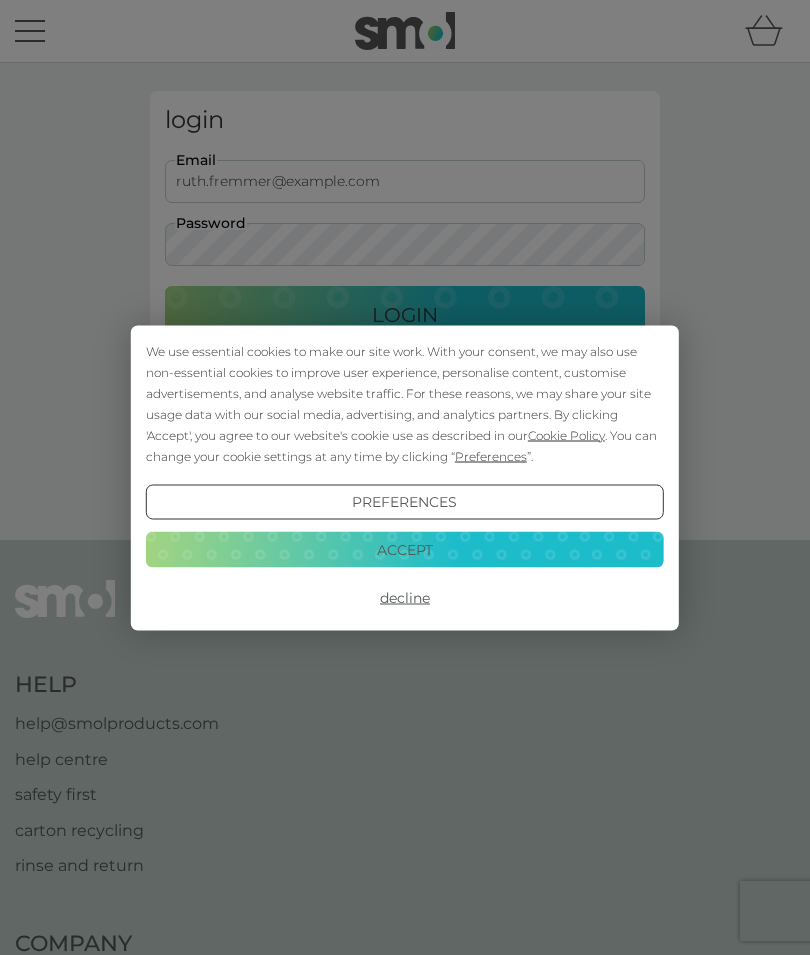 scroll, scrollTop: 0, scrollLeft: 0, axis: both 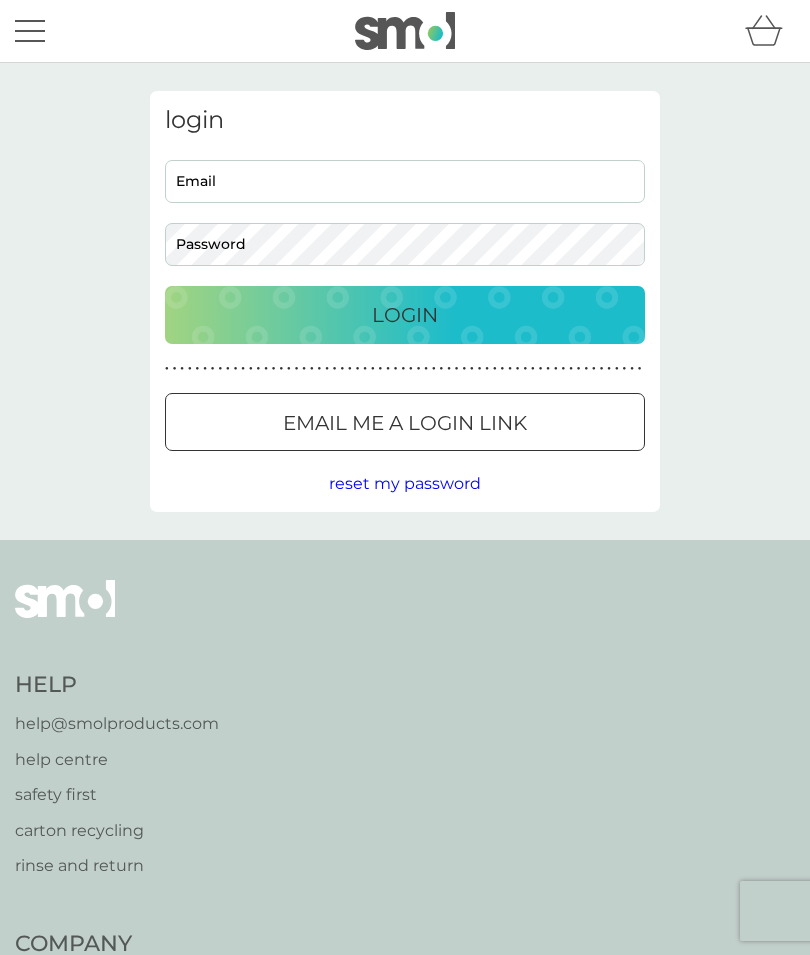 click on "Email" at bounding box center [405, 181] 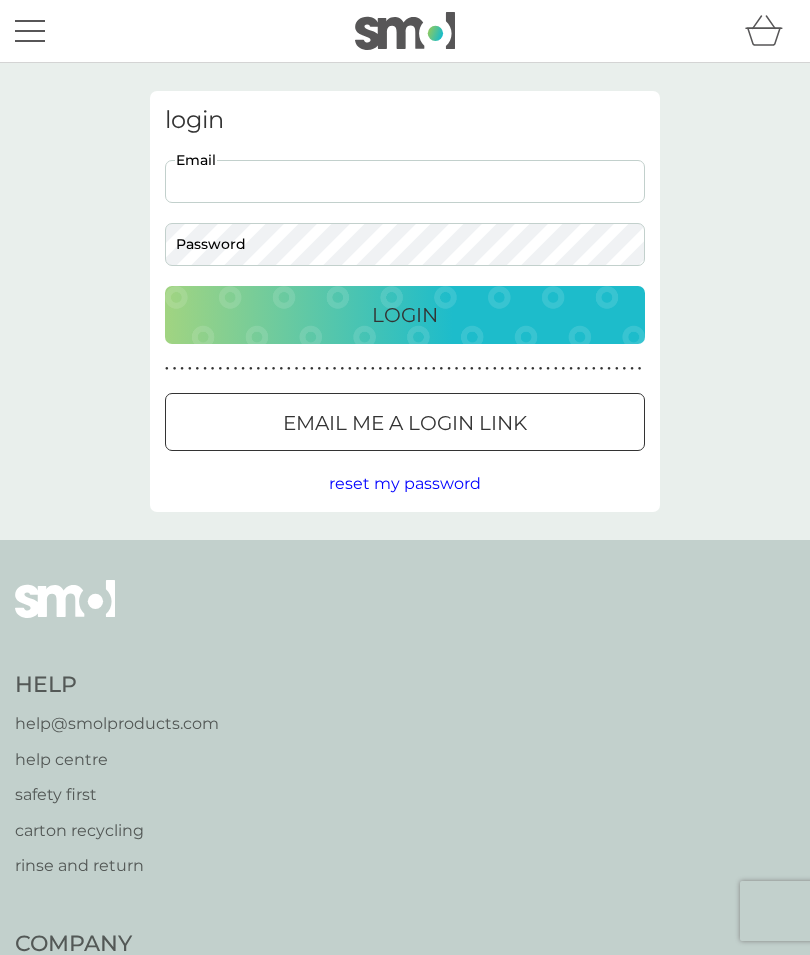scroll, scrollTop: 0, scrollLeft: 0, axis: both 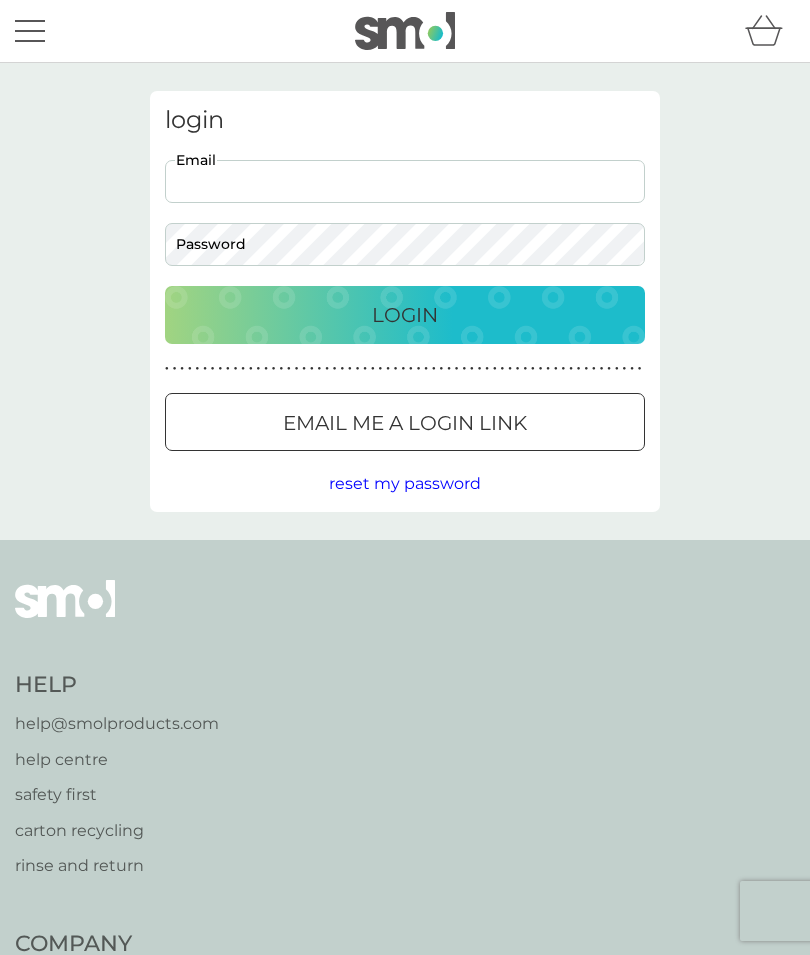 click on "Email" at bounding box center [405, 181] 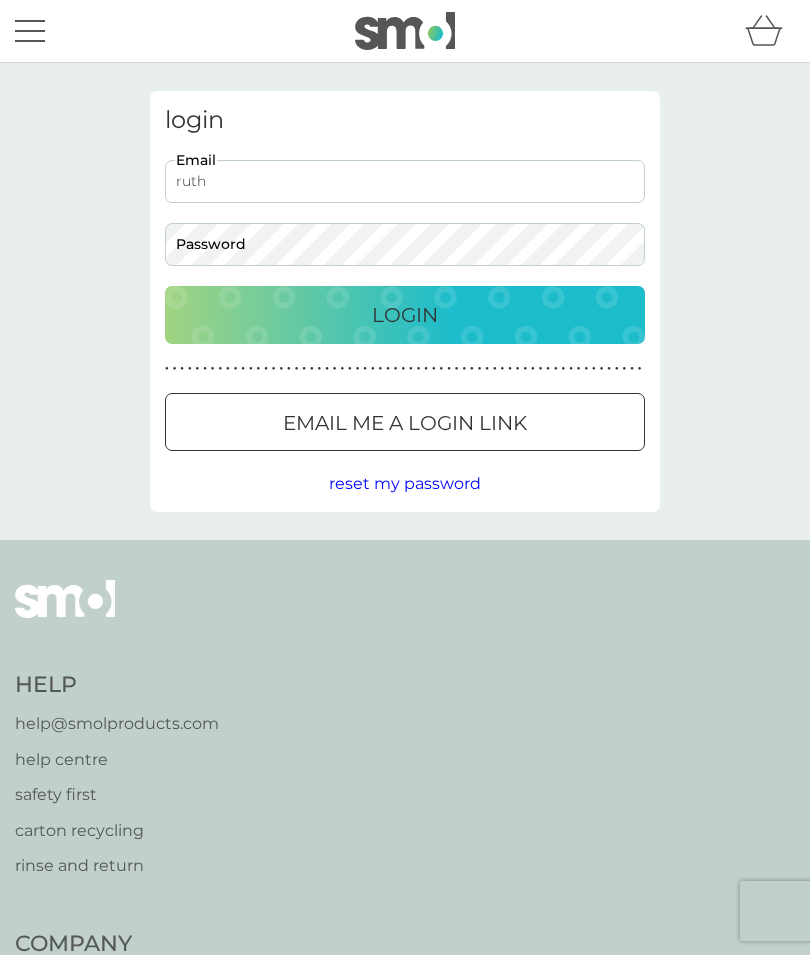 type on "ruth.fremmer@gmail.com" 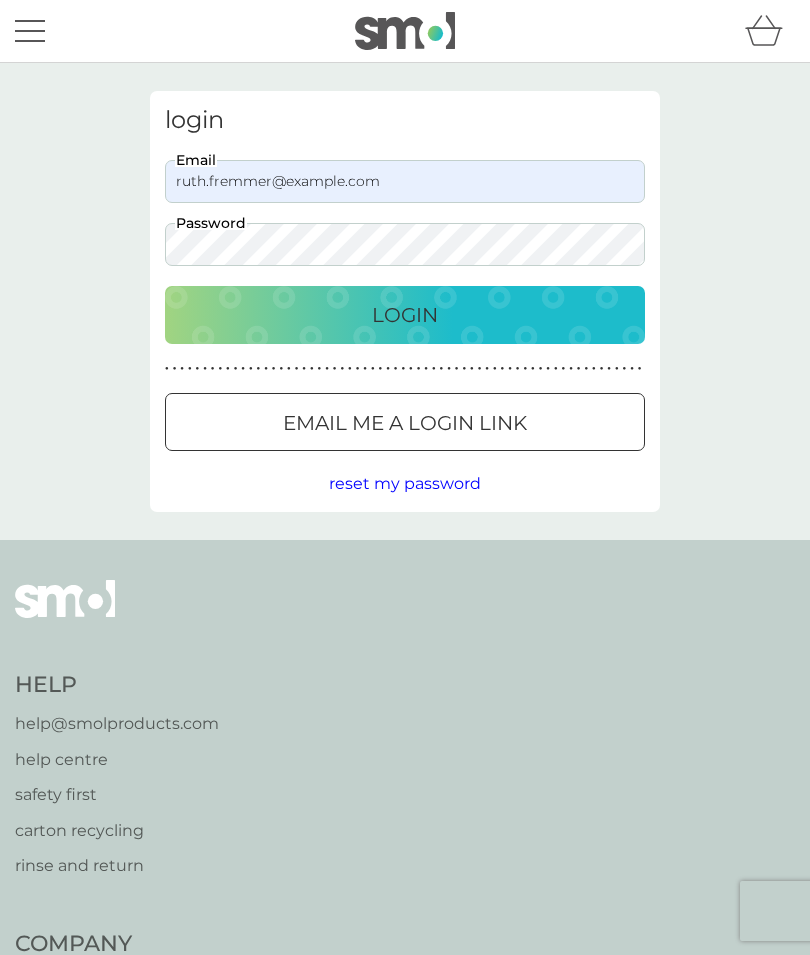 click on "Login" at bounding box center (405, 315) 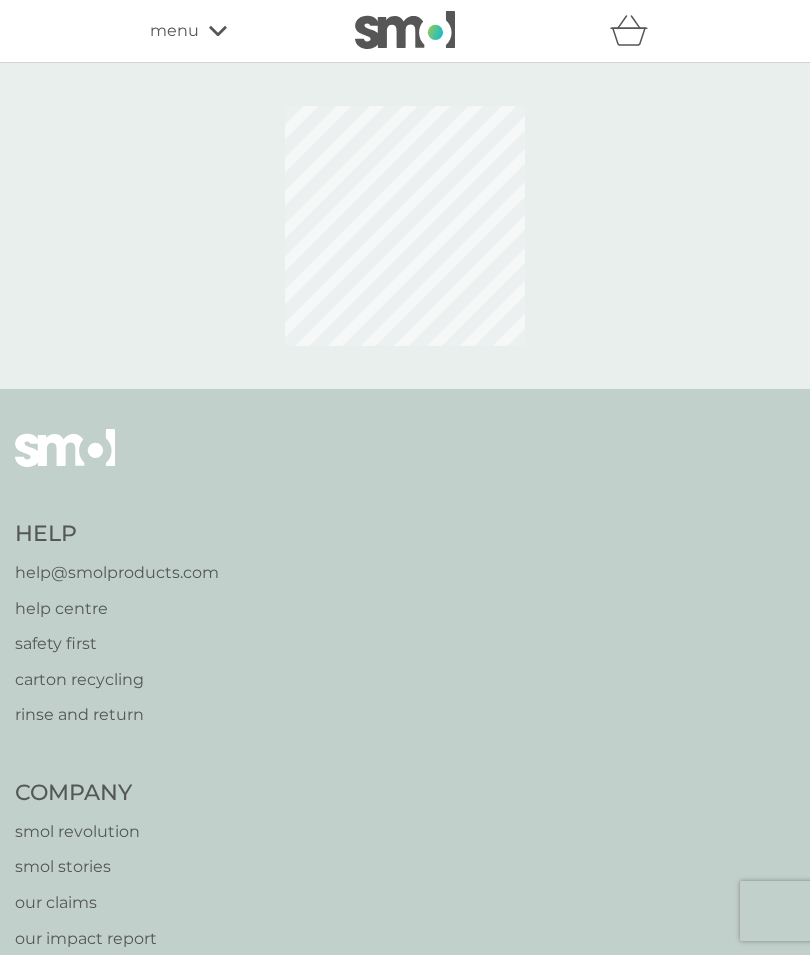 scroll, scrollTop: 0, scrollLeft: 0, axis: both 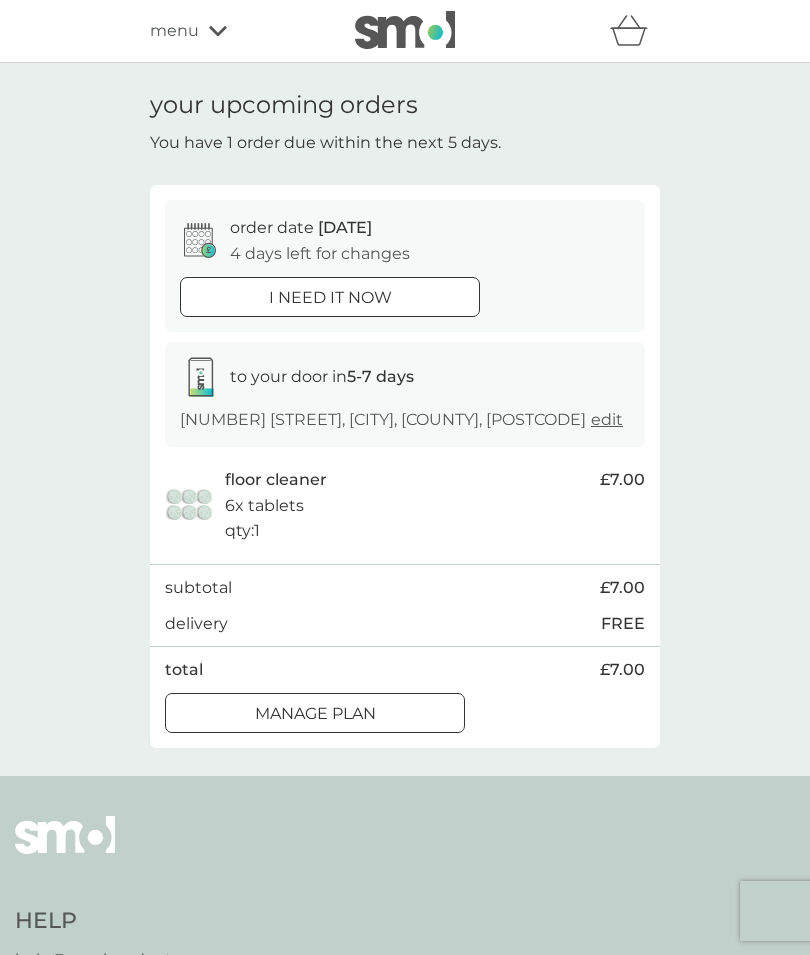 click at bounding box center (315, 713) 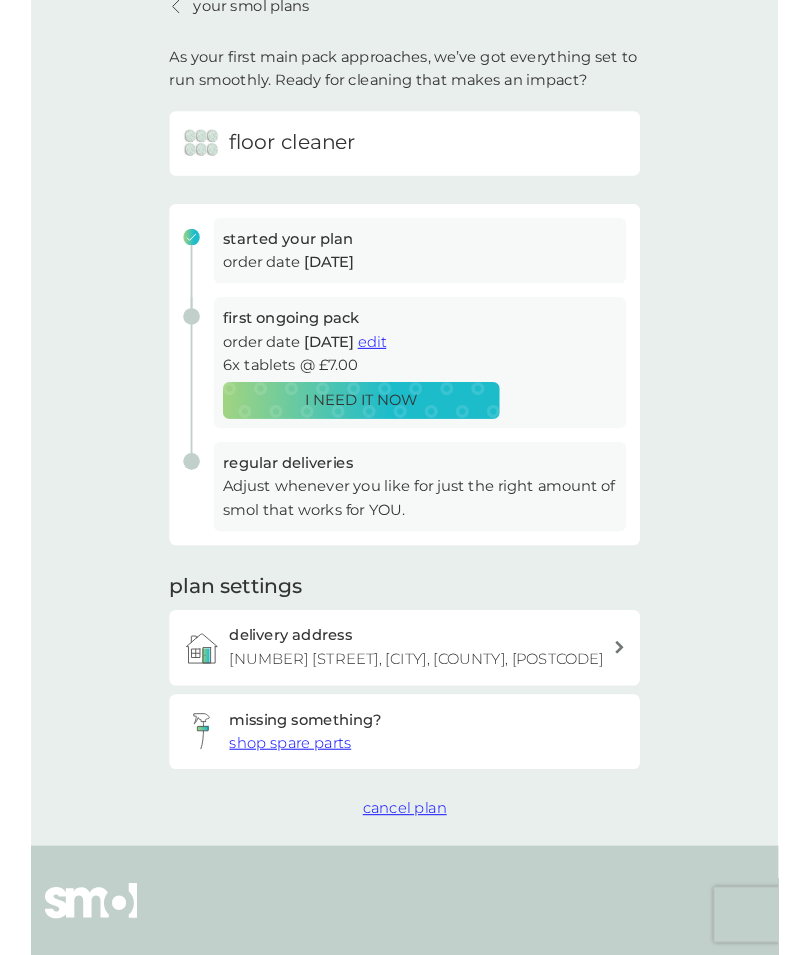 scroll, scrollTop: 0, scrollLeft: 0, axis: both 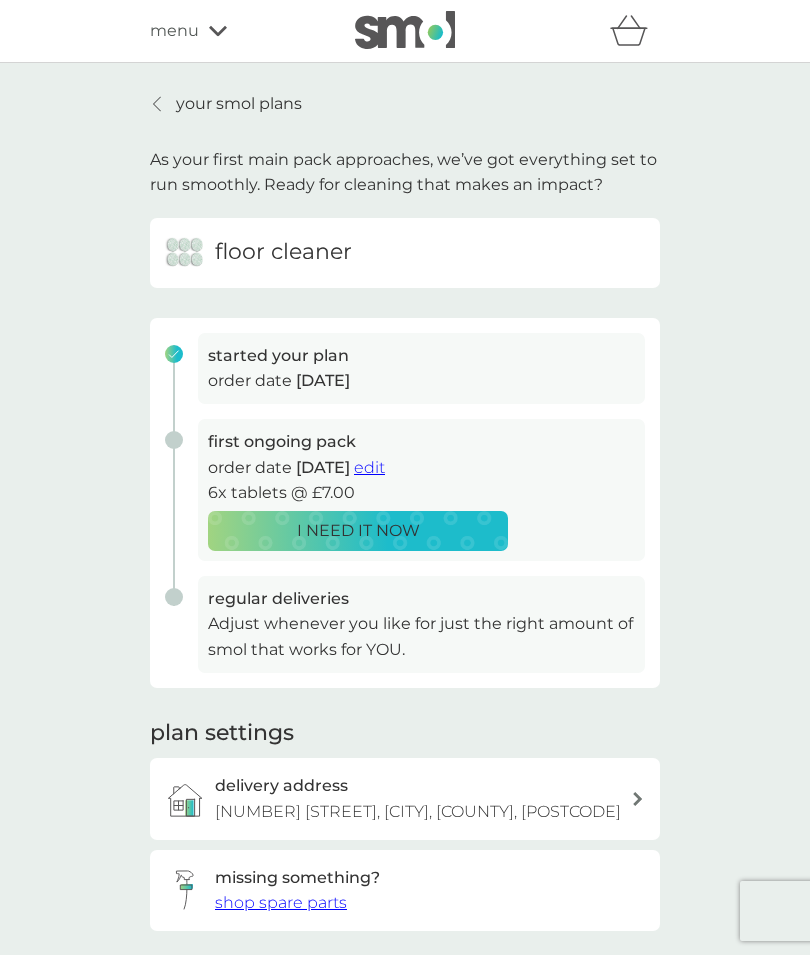 click on "edit" at bounding box center [369, 467] 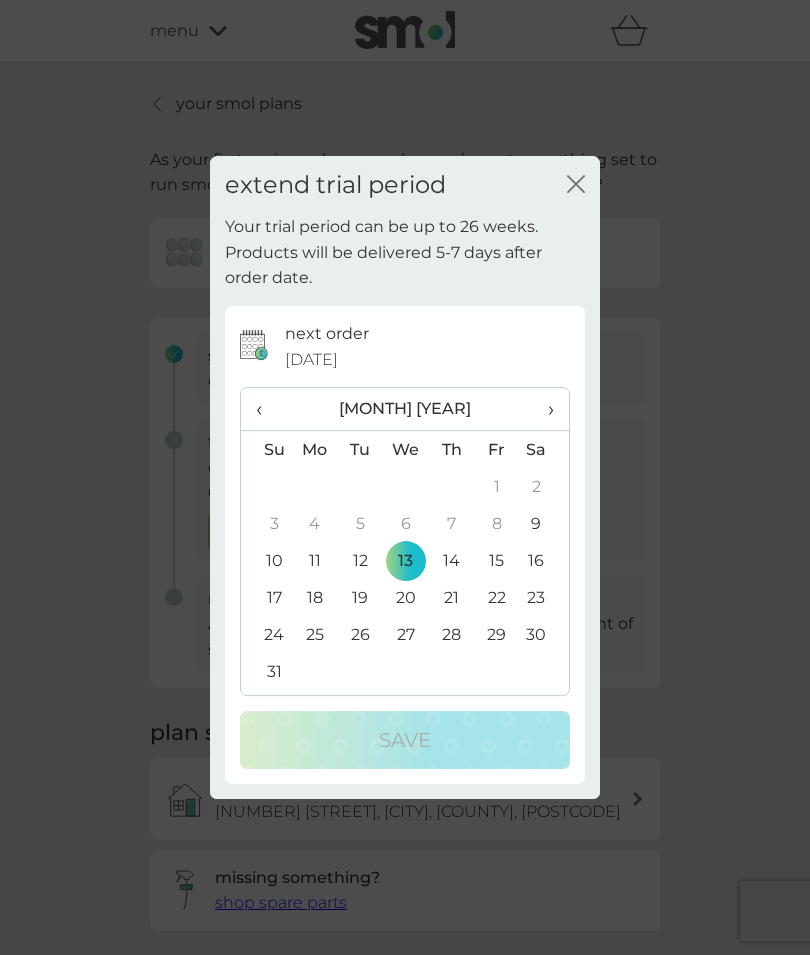 click on "›" at bounding box center [544, 409] 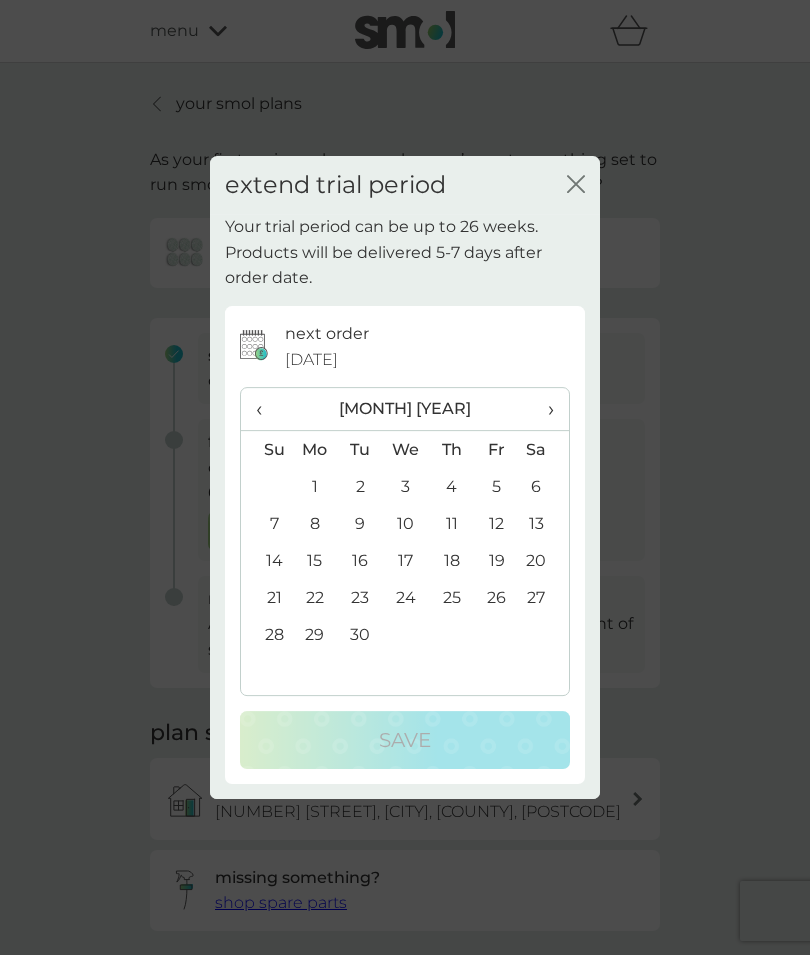 click on "›" at bounding box center [544, 409] 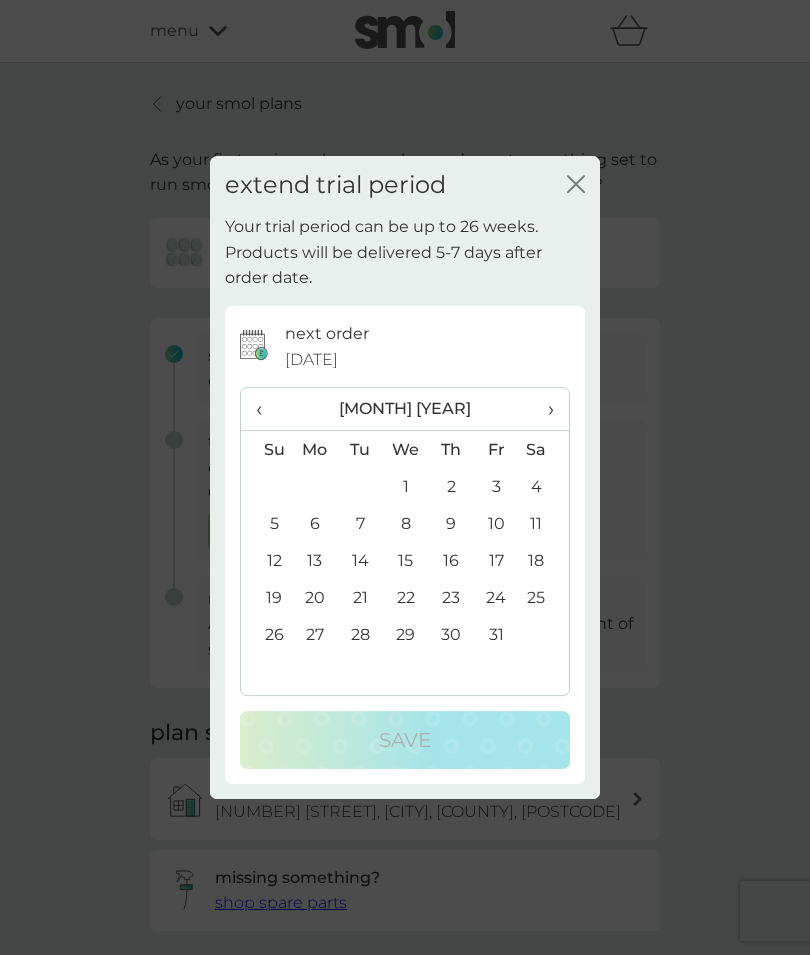 click on "›" at bounding box center (544, 409) 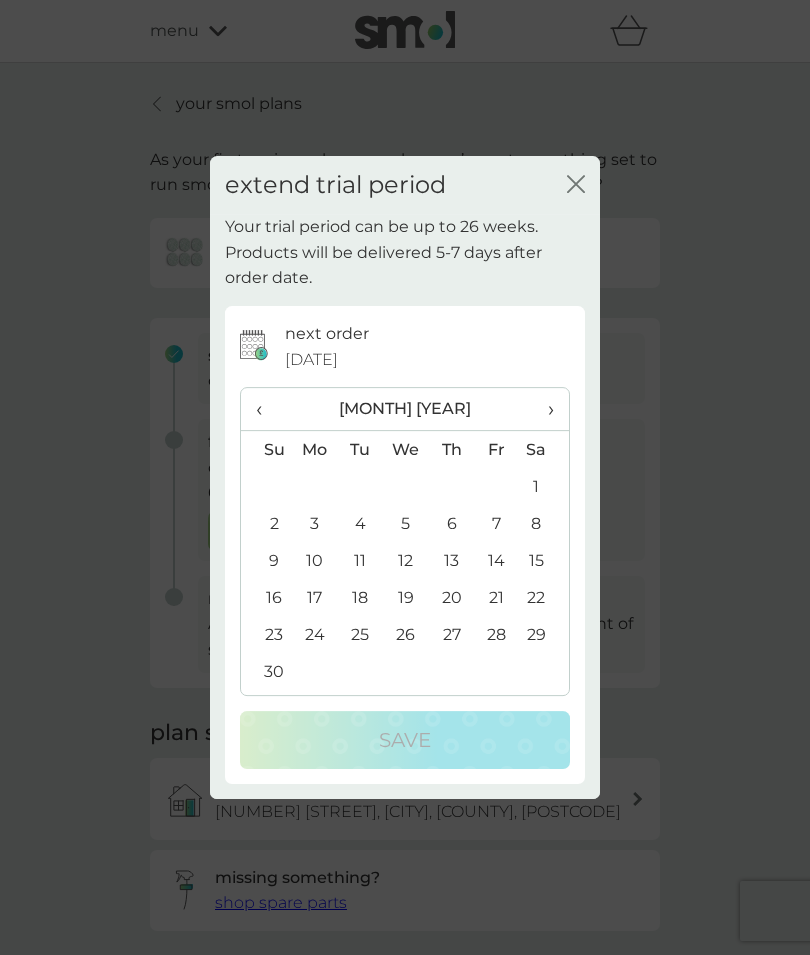 click on "›" at bounding box center (544, 409) 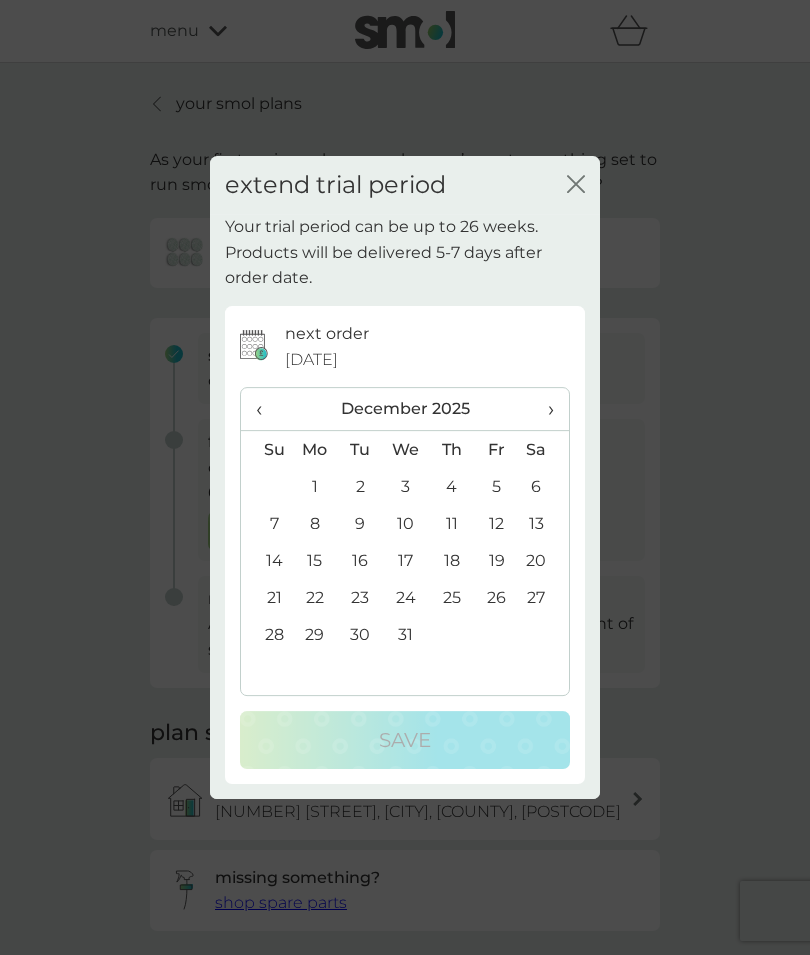 click on "1" at bounding box center (315, 486) 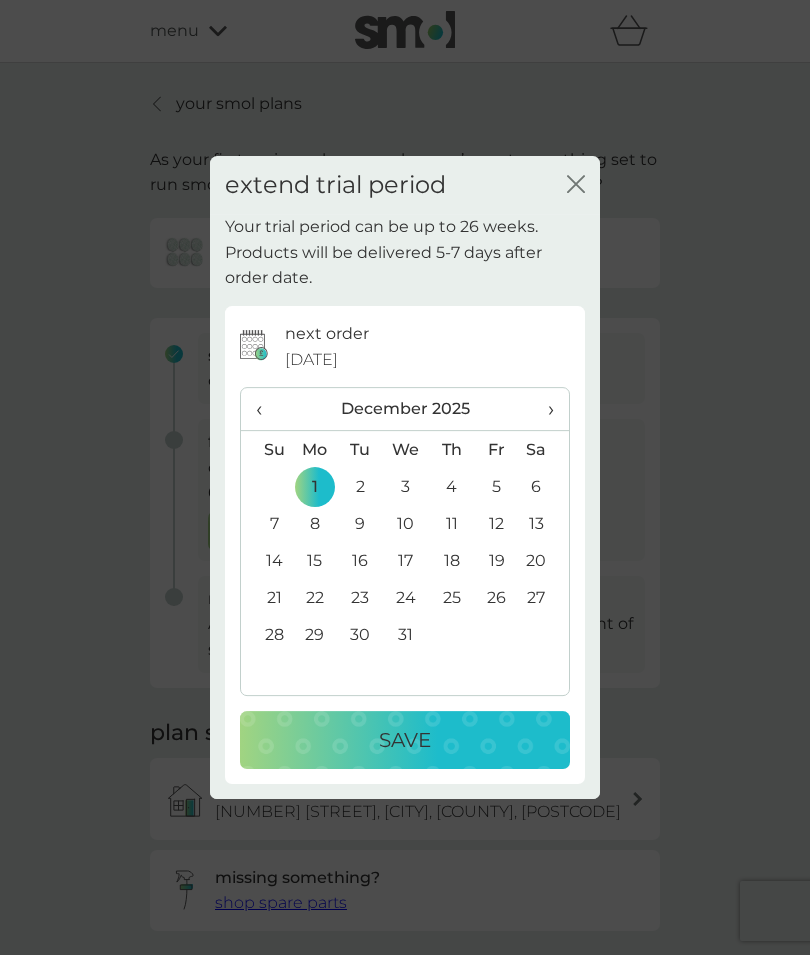 click on "‹" at bounding box center (266, 409) 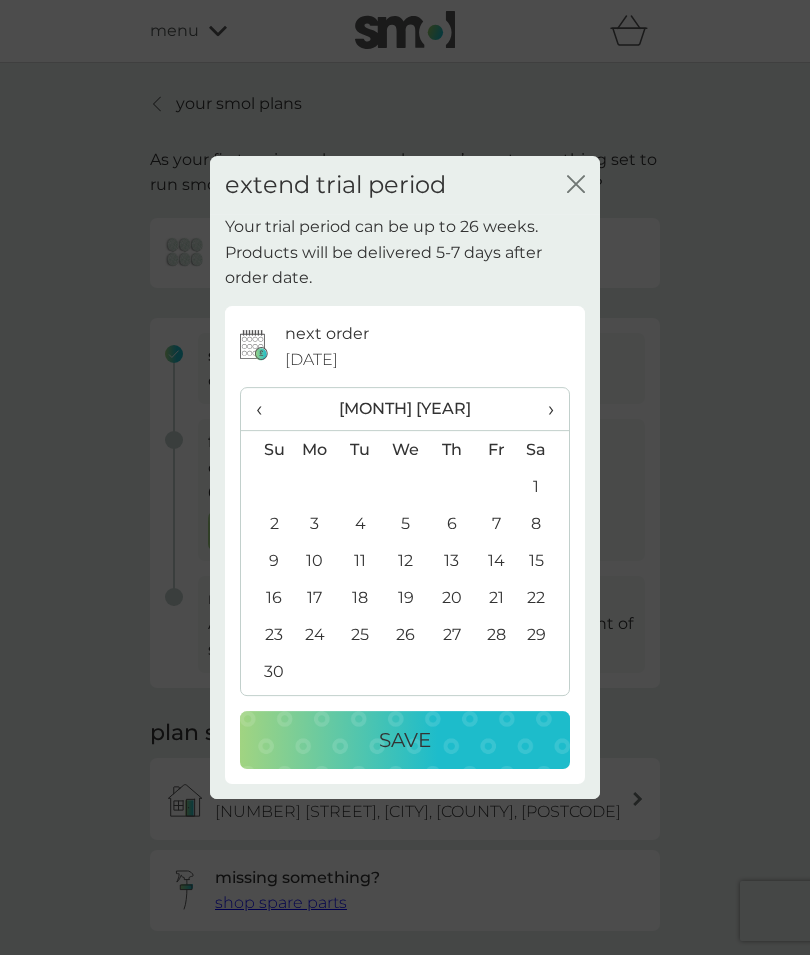 click on "‹" at bounding box center (266, 409) 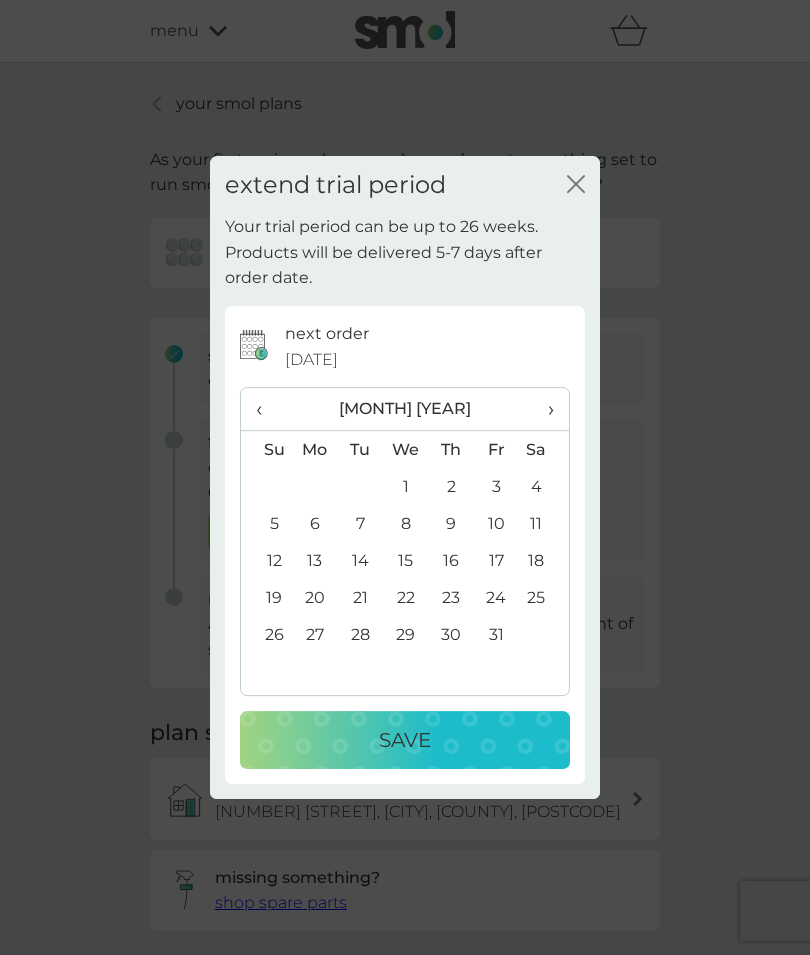 click on "›" at bounding box center (544, 409) 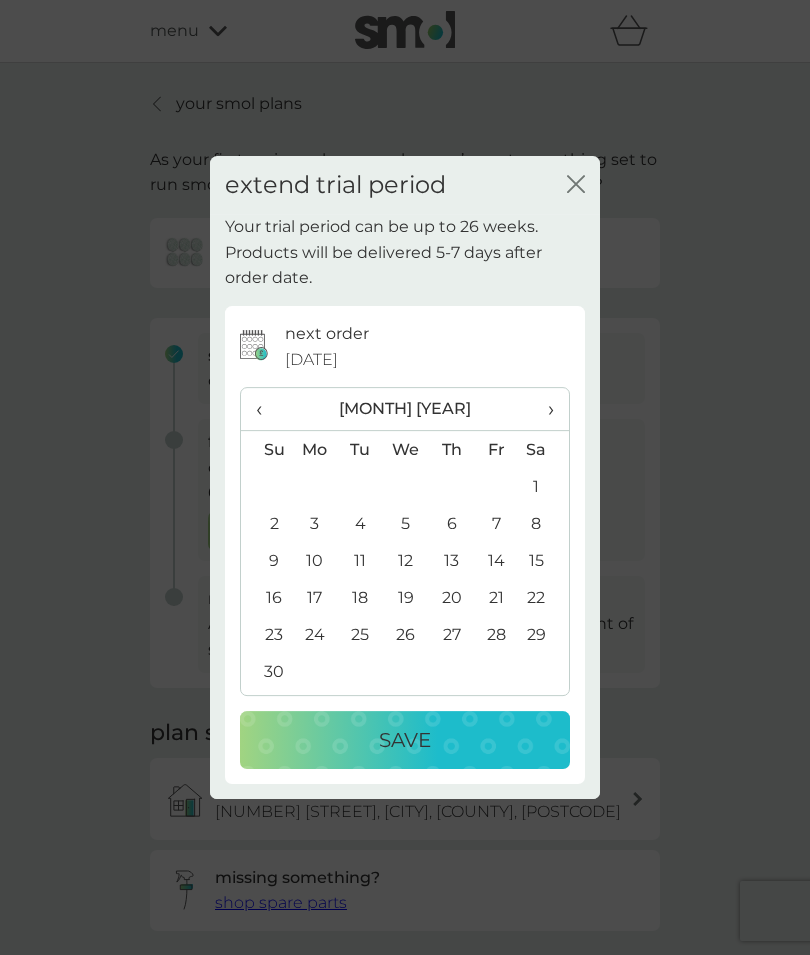click on "1" at bounding box center (544, 486) 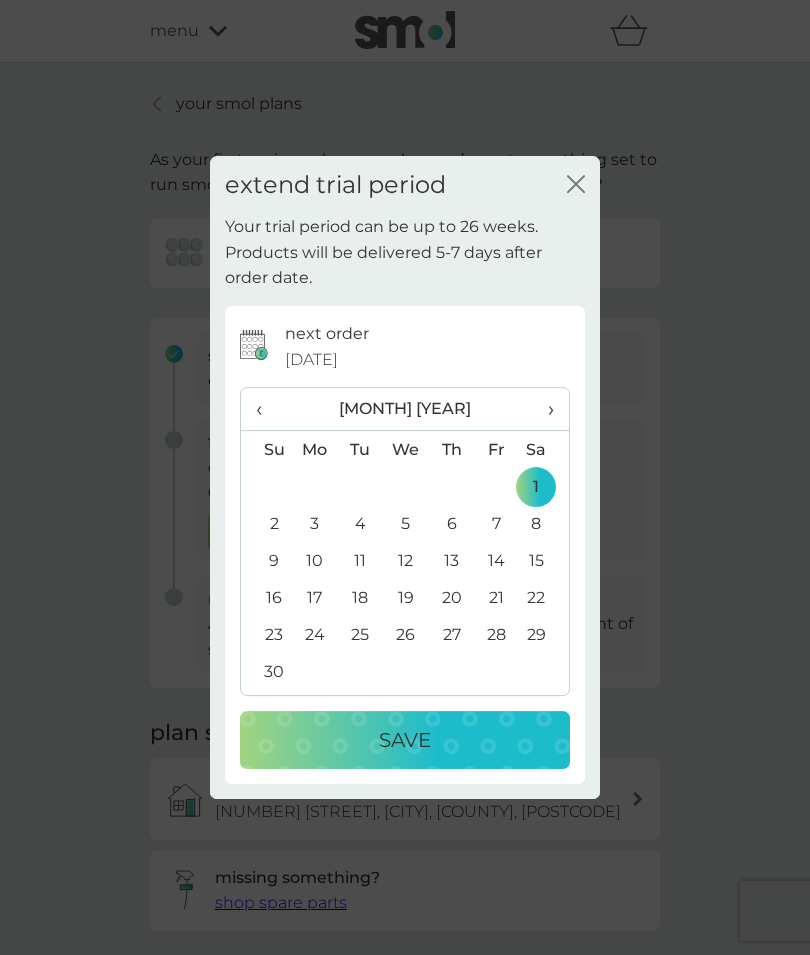 click on "Save" at bounding box center [405, 740] 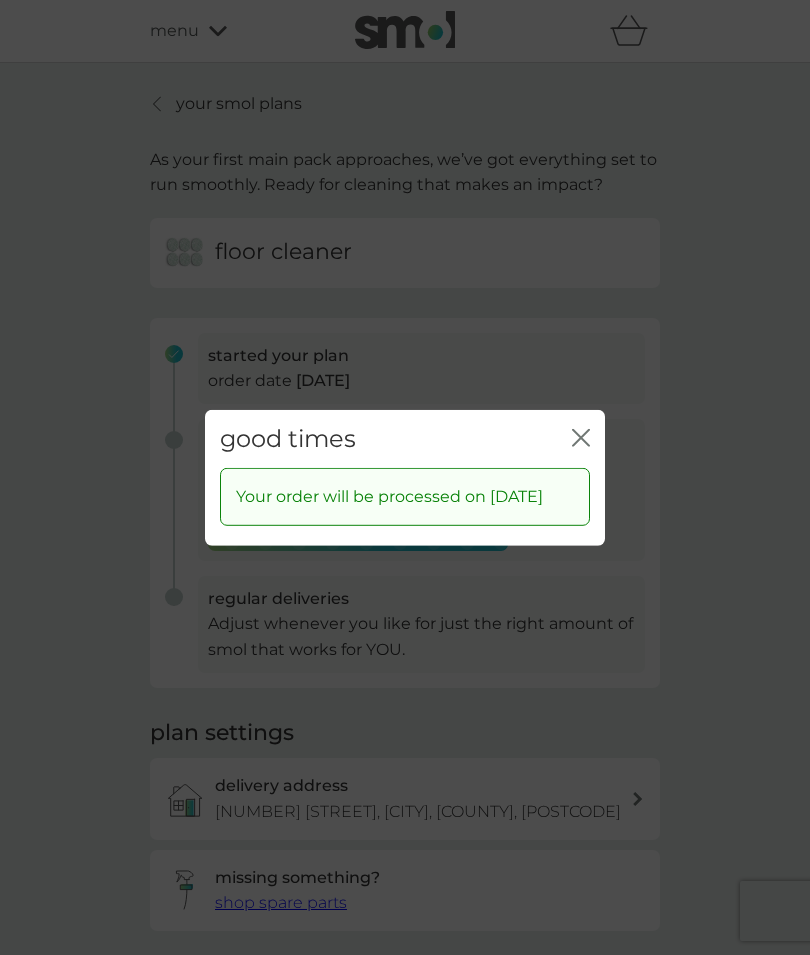 click on "close" 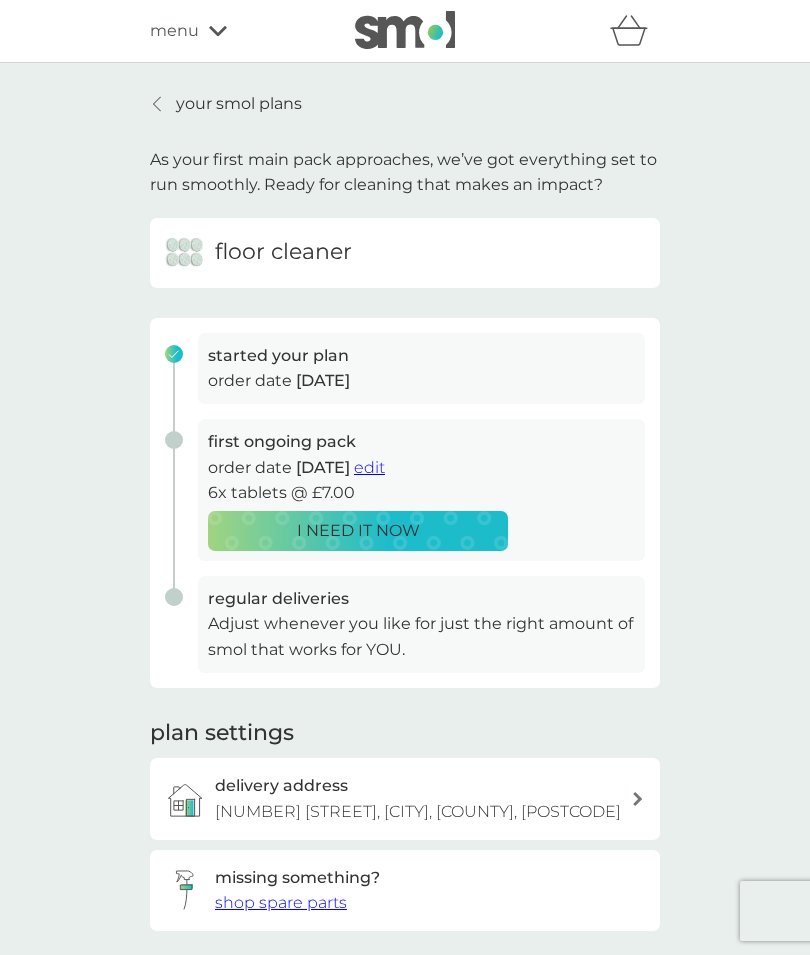 click on "menu" at bounding box center [174, 31] 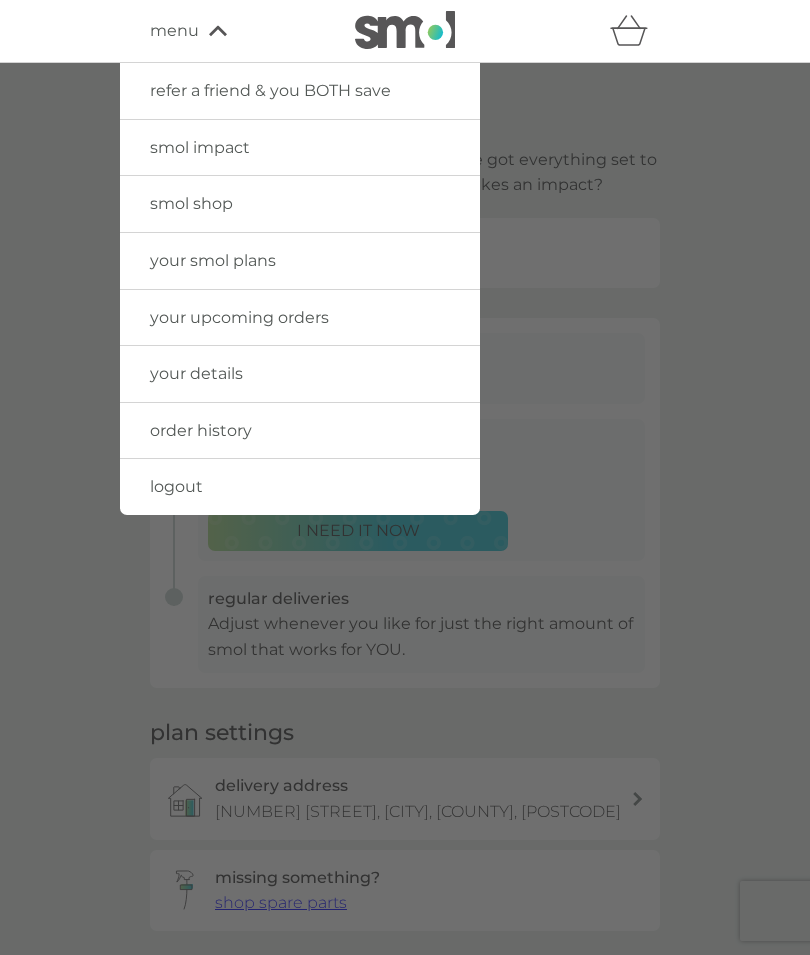 click on "your smol plans" at bounding box center (213, 260) 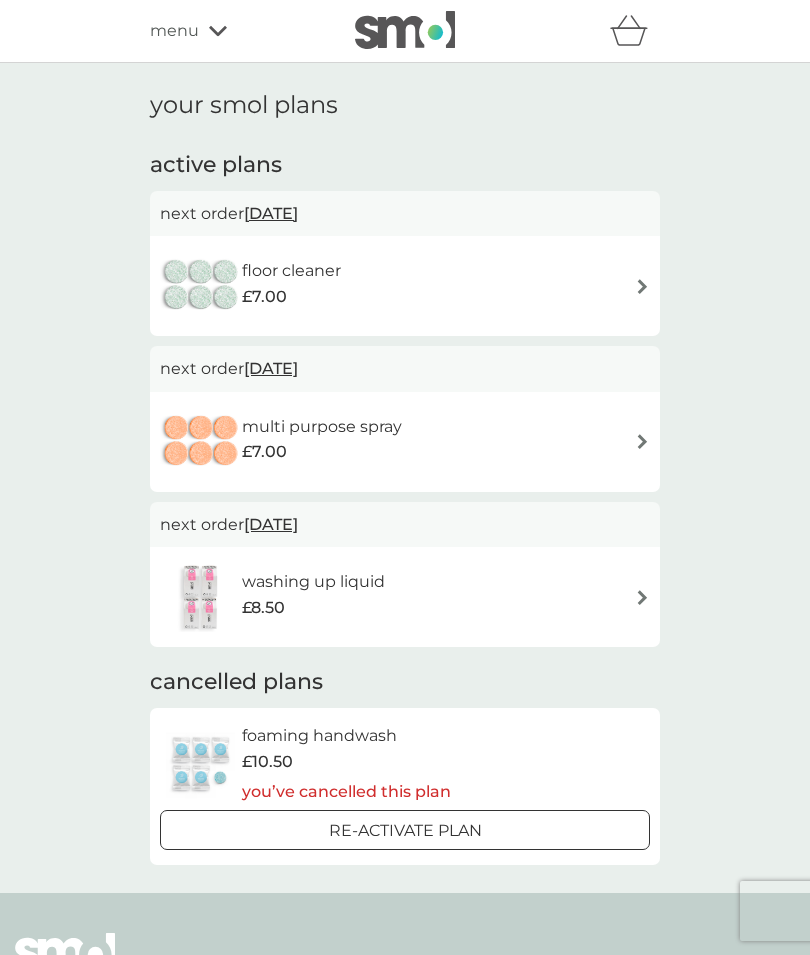 click on "31 Jan 2026" at bounding box center (271, 524) 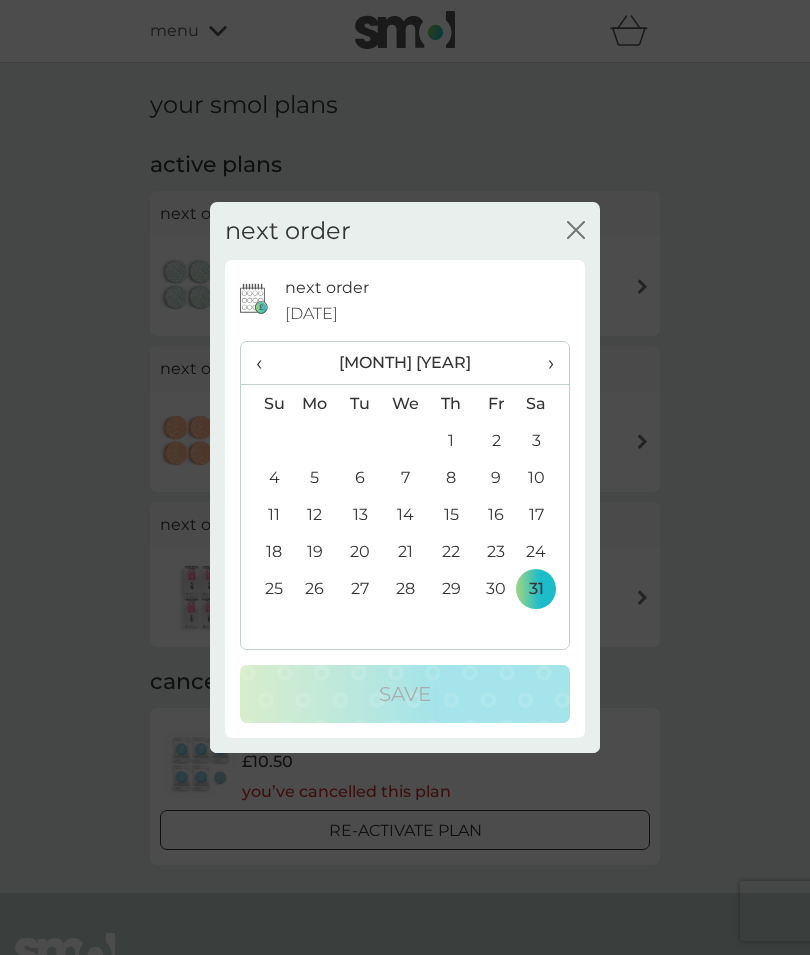 click on "15" at bounding box center (451, 514) 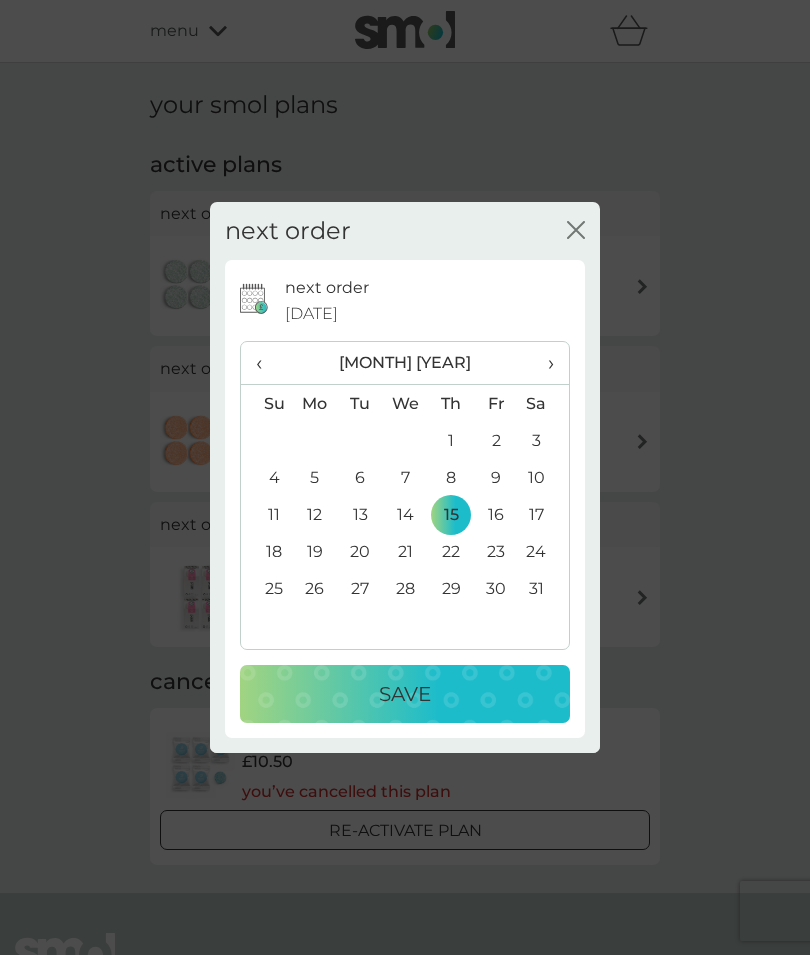 click on "Save" at bounding box center (405, 694) 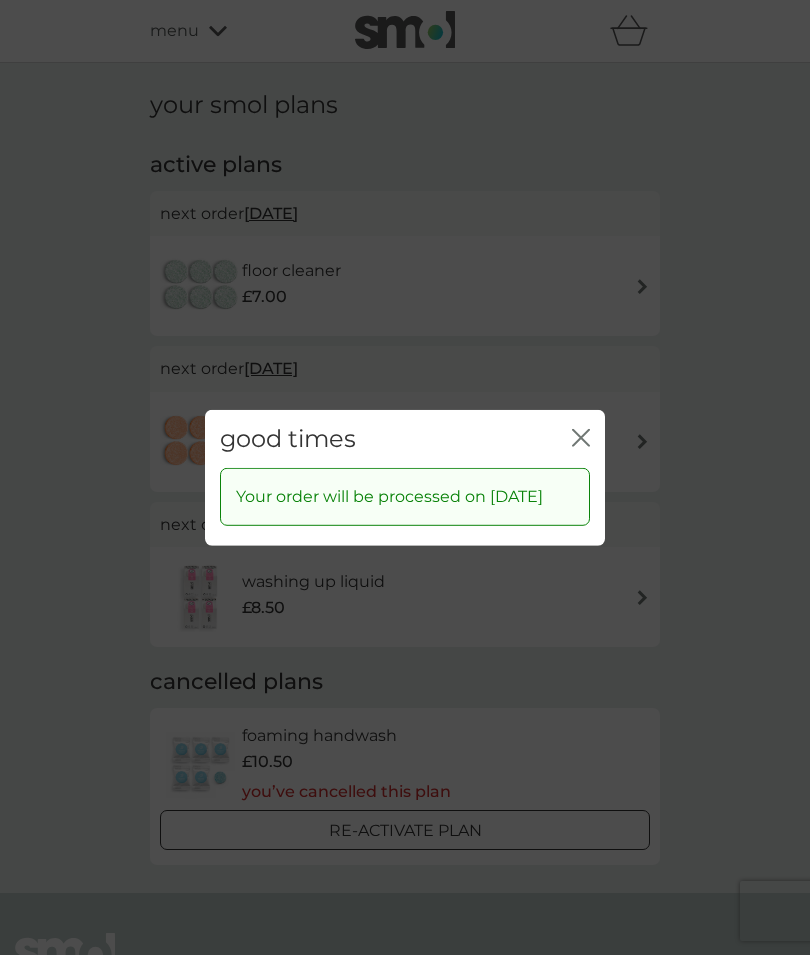 click on "good times close Your order will be processed on 15 Jan 2026" at bounding box center (405, 477) 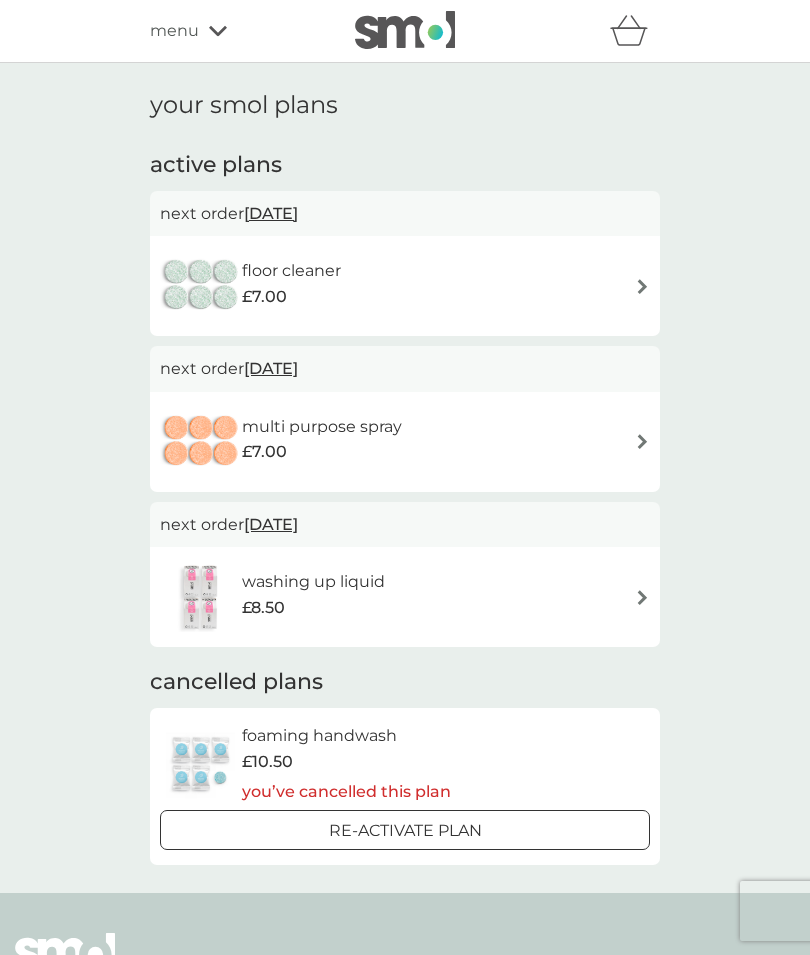 click on "1 Nov 2025" at bounding box center [271, 213] 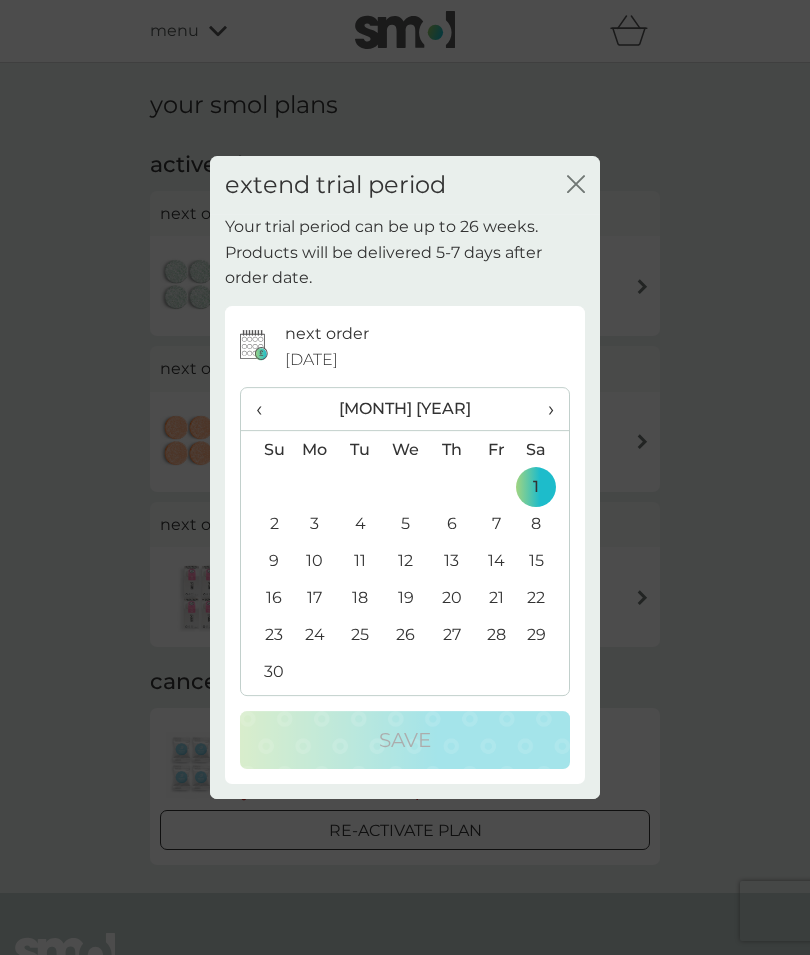 click on "›" at bounding box center [544, 409] 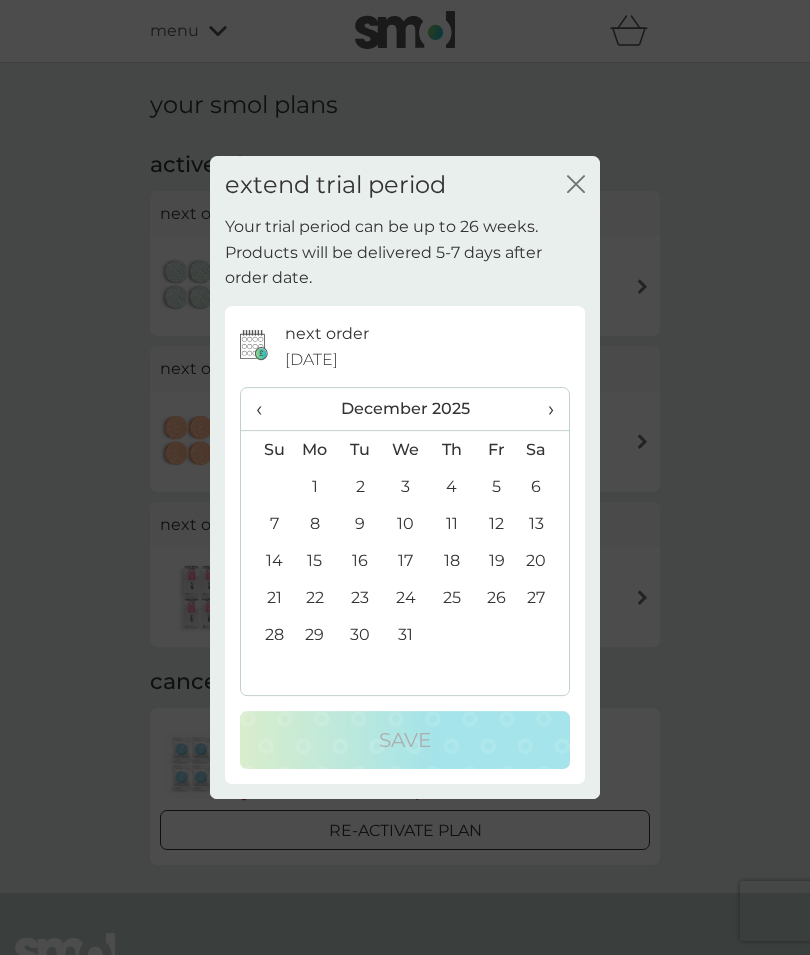 click on "›" at bounding box center [544, 409] 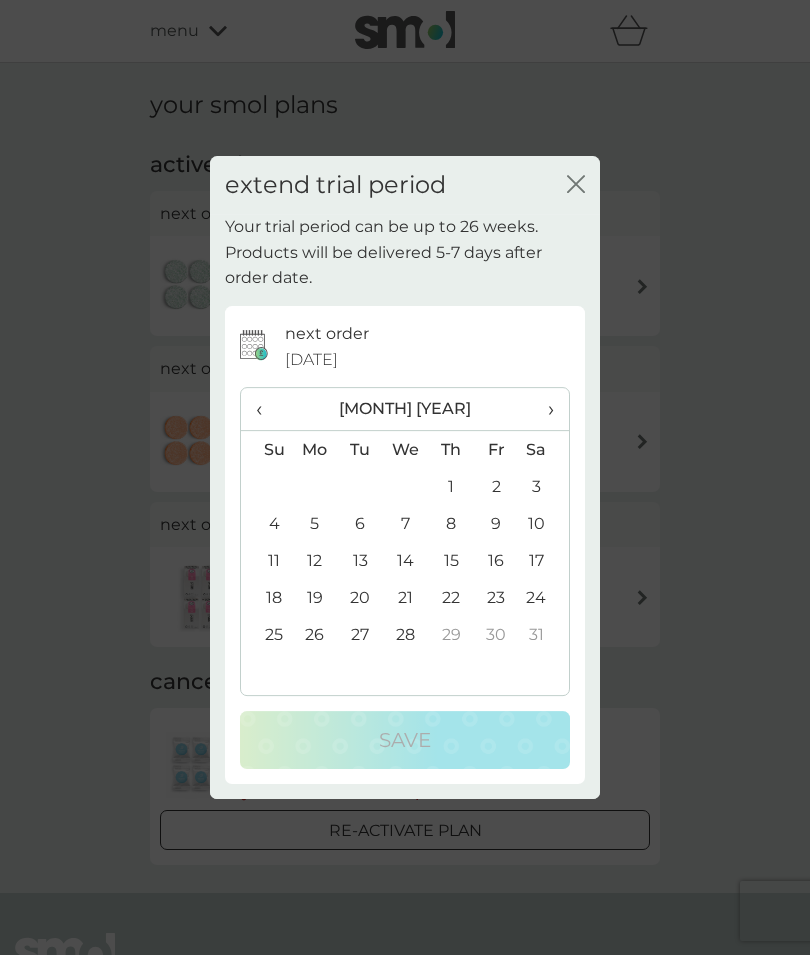 click on "15" at bounding box center [451, 560] 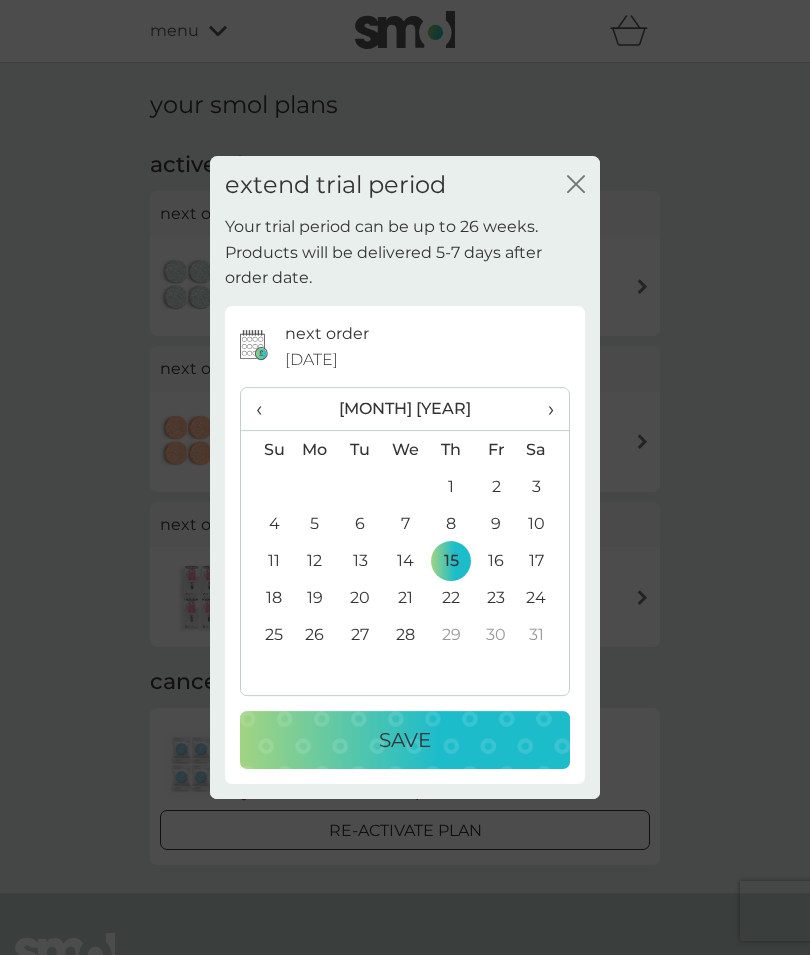 click on "Save" at bounding box center [405, 740] 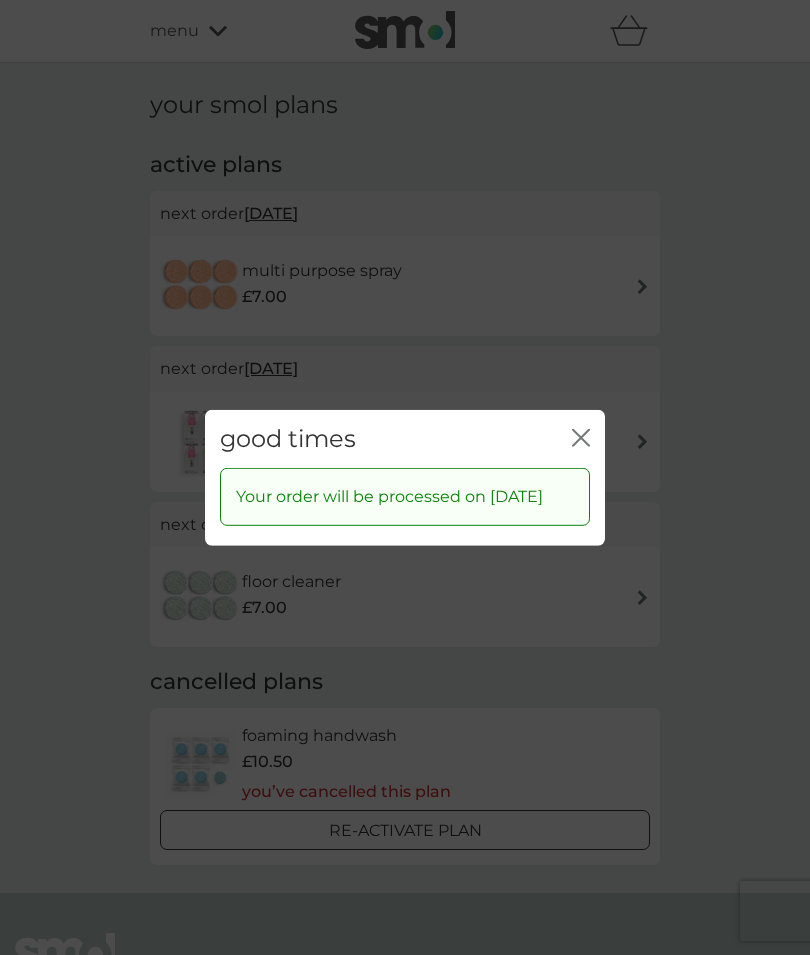 click on "close" 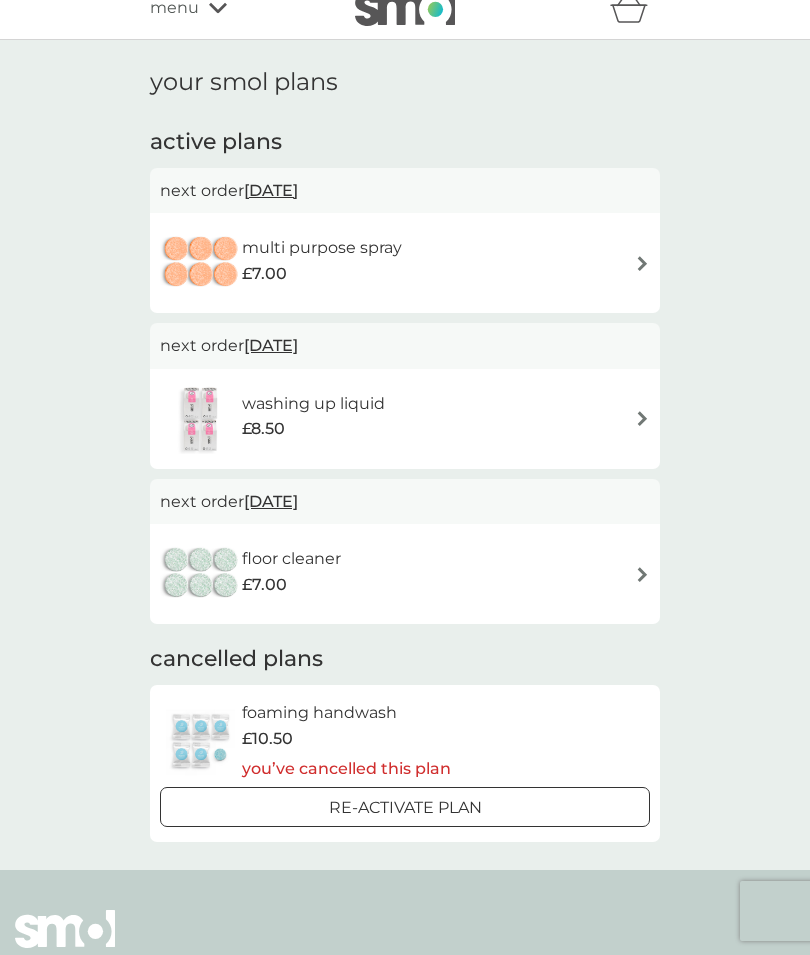scroll, scrollTop: 0, scrollLeft: 0, axis: both 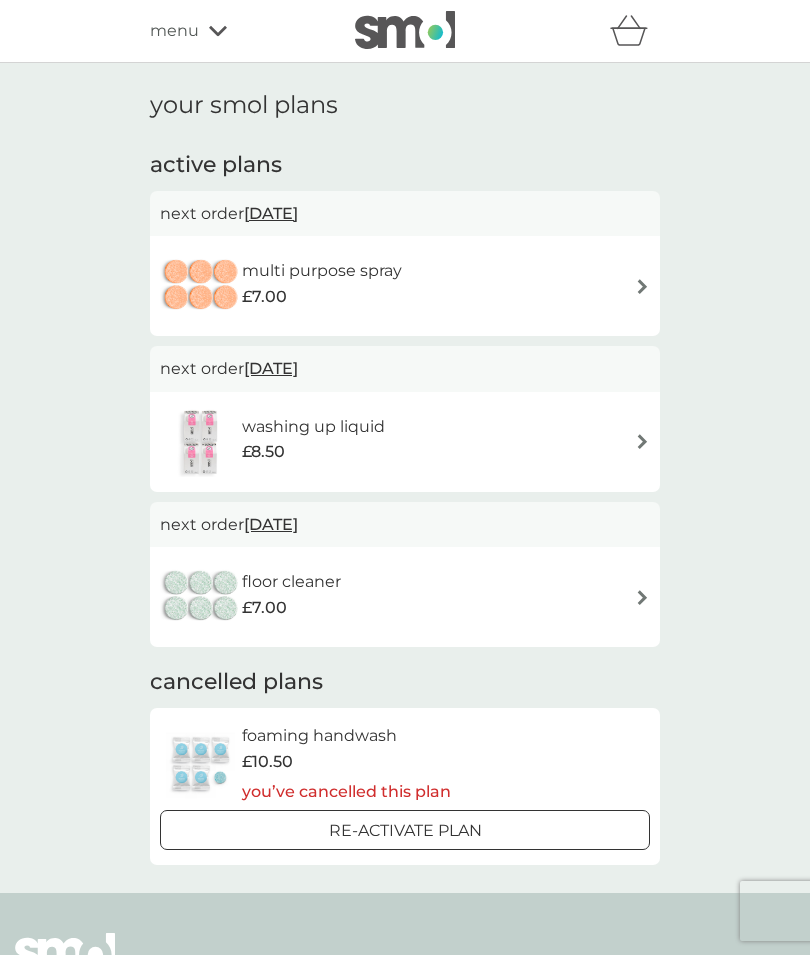 click 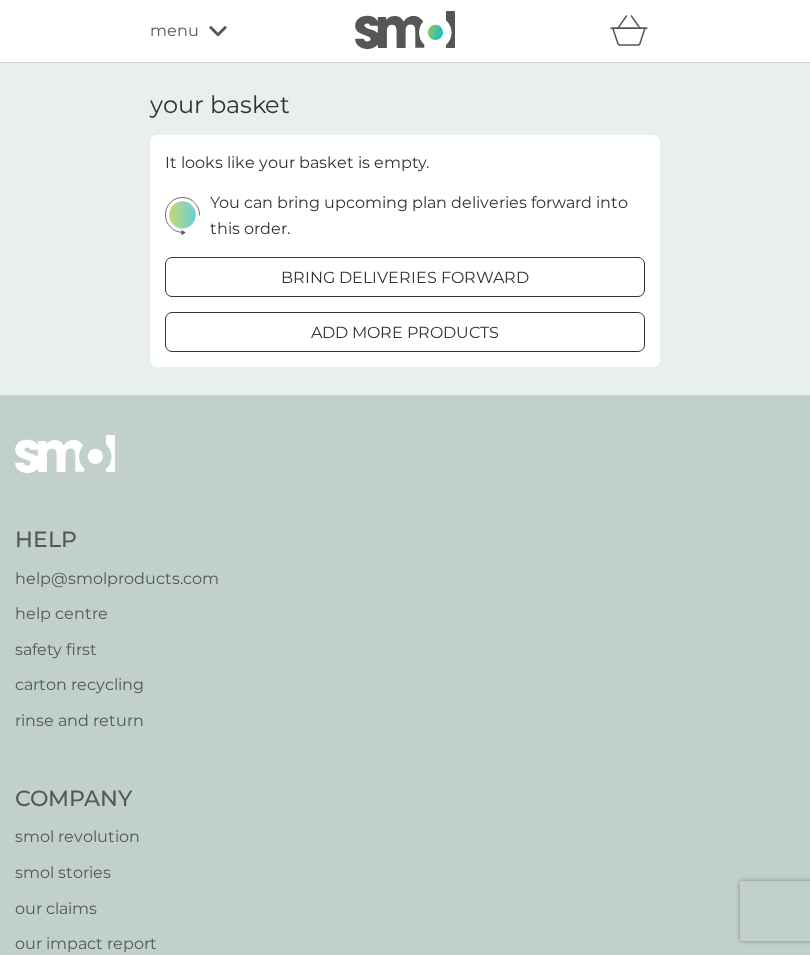 click on "rinse and return" at bounding box center (117, 721) 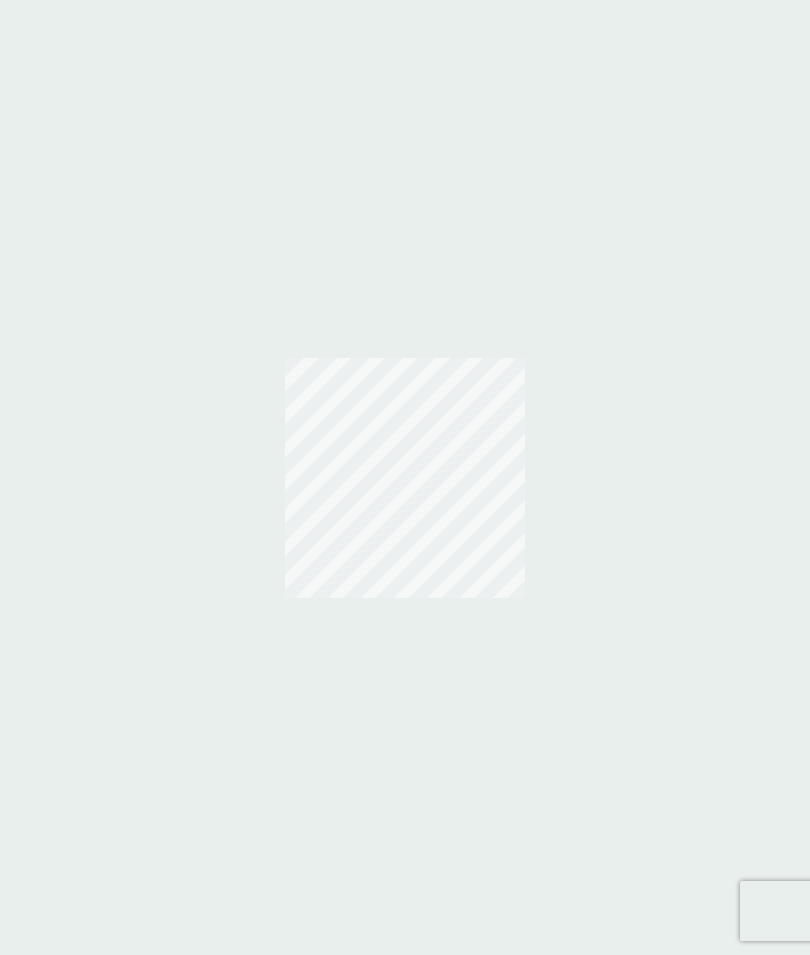 scroll, scrollTop: 0, scrollLeft: 0, axis: both 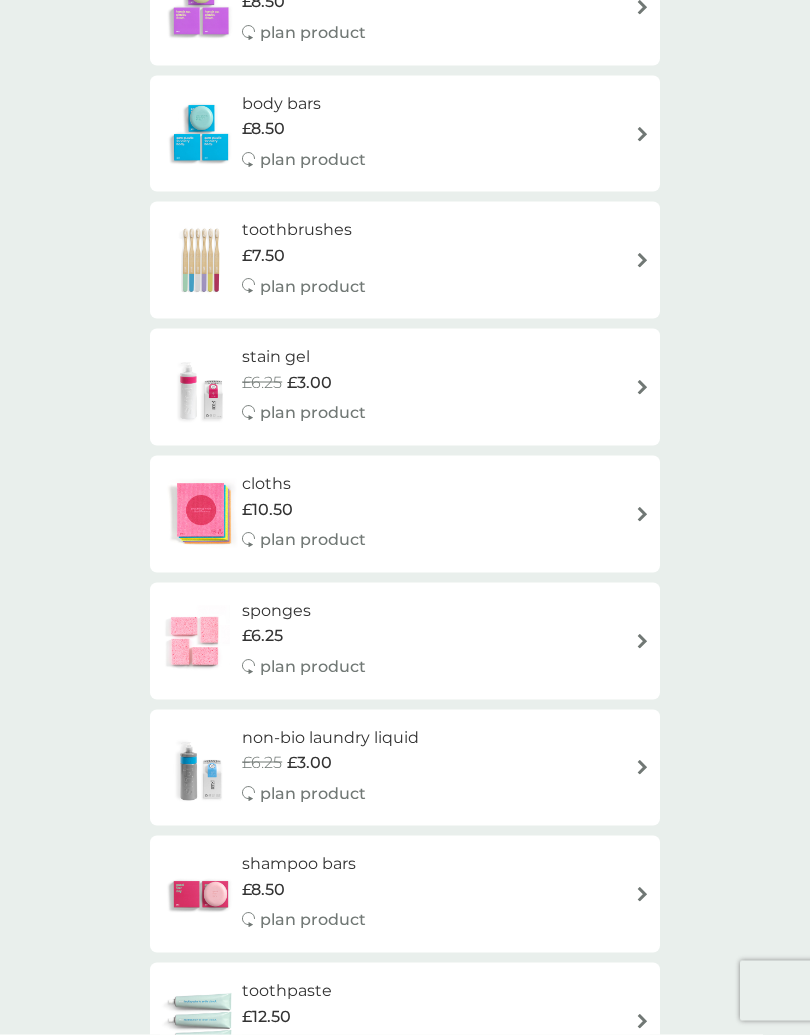 click on "non-bio laundry liquid" at bounding box center [330, 738] 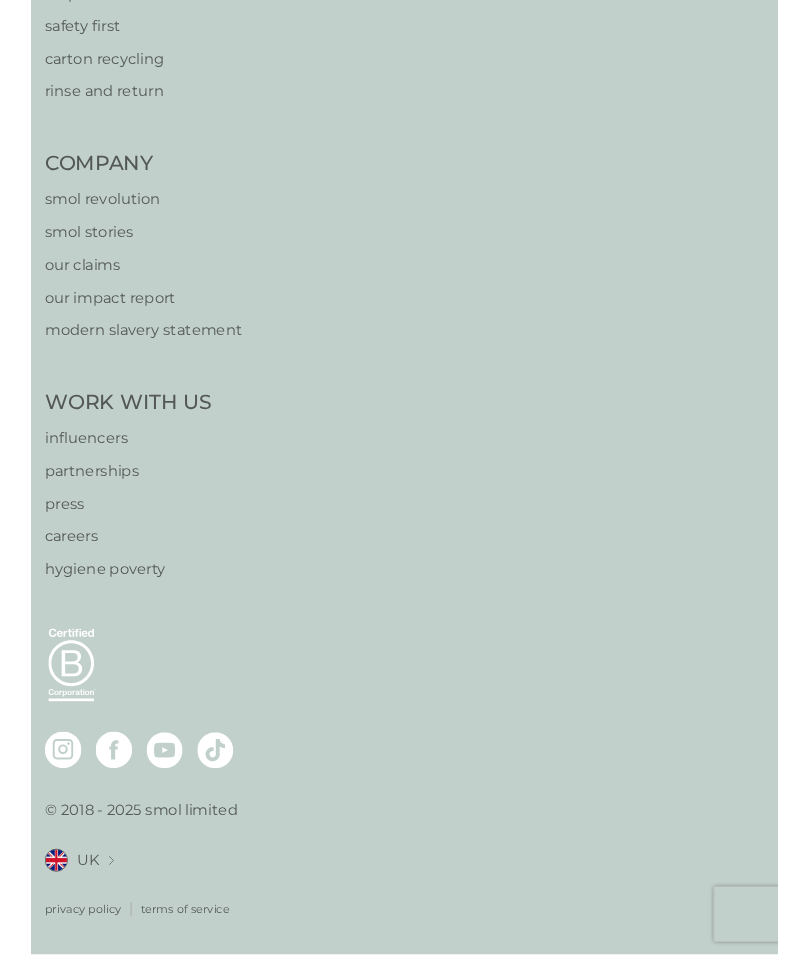 scroll, scrollTop: 0, scrollLeft: 0, axis: both 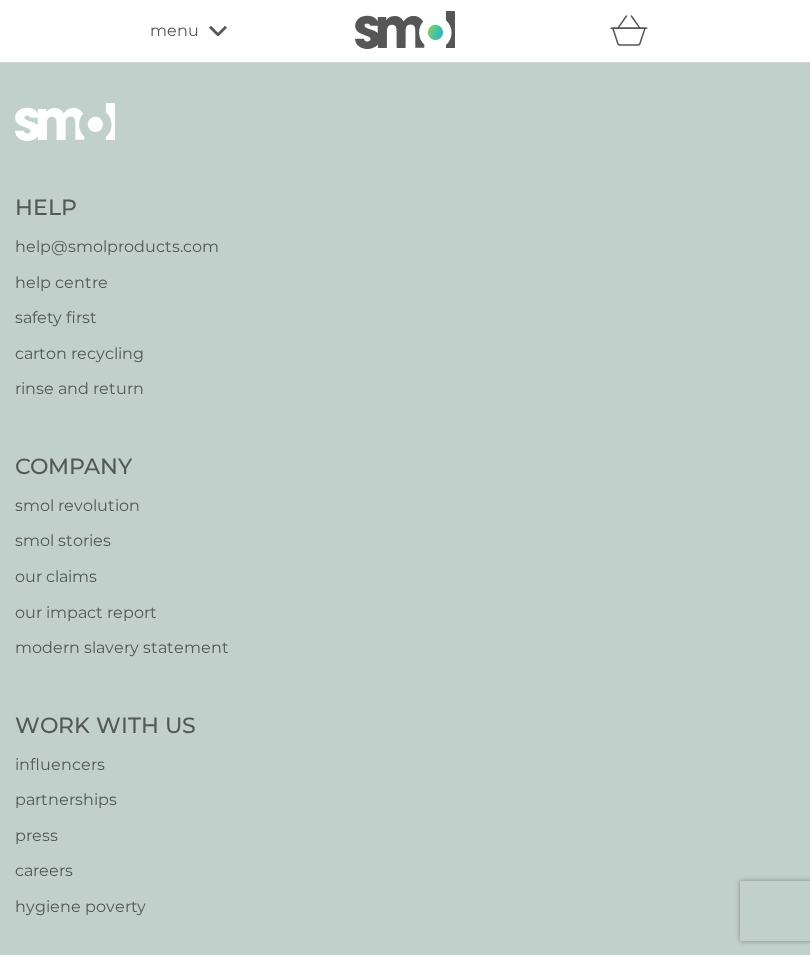 select on "91" 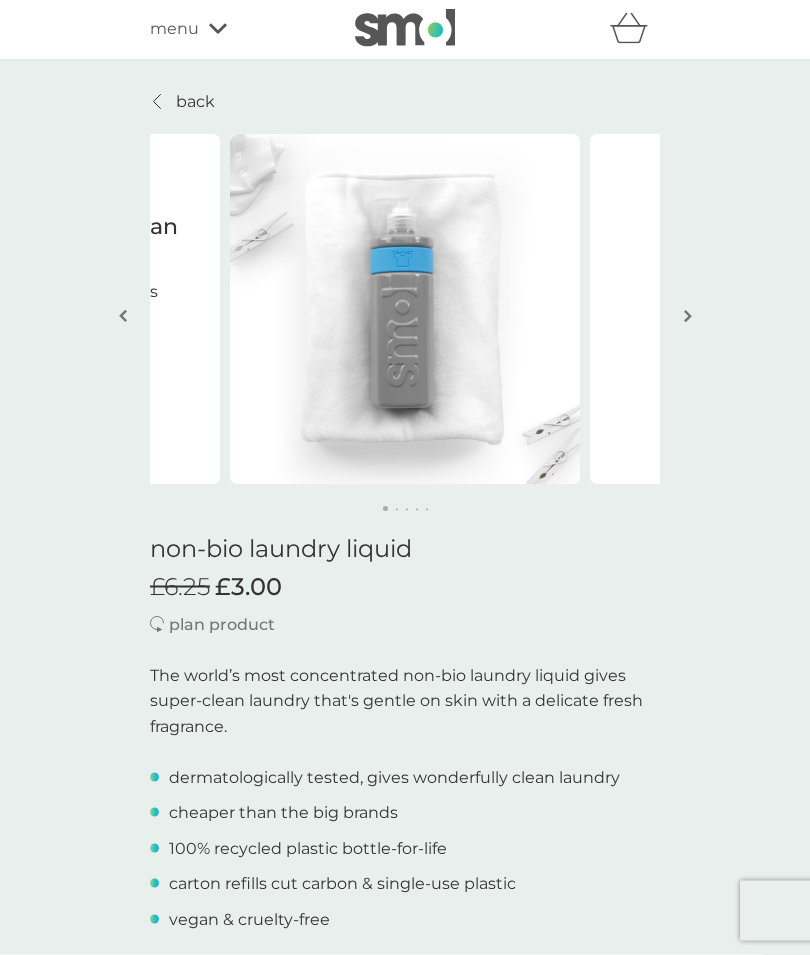 scroll, scrollTop: 0, scrollLeft: 0, axis: both 